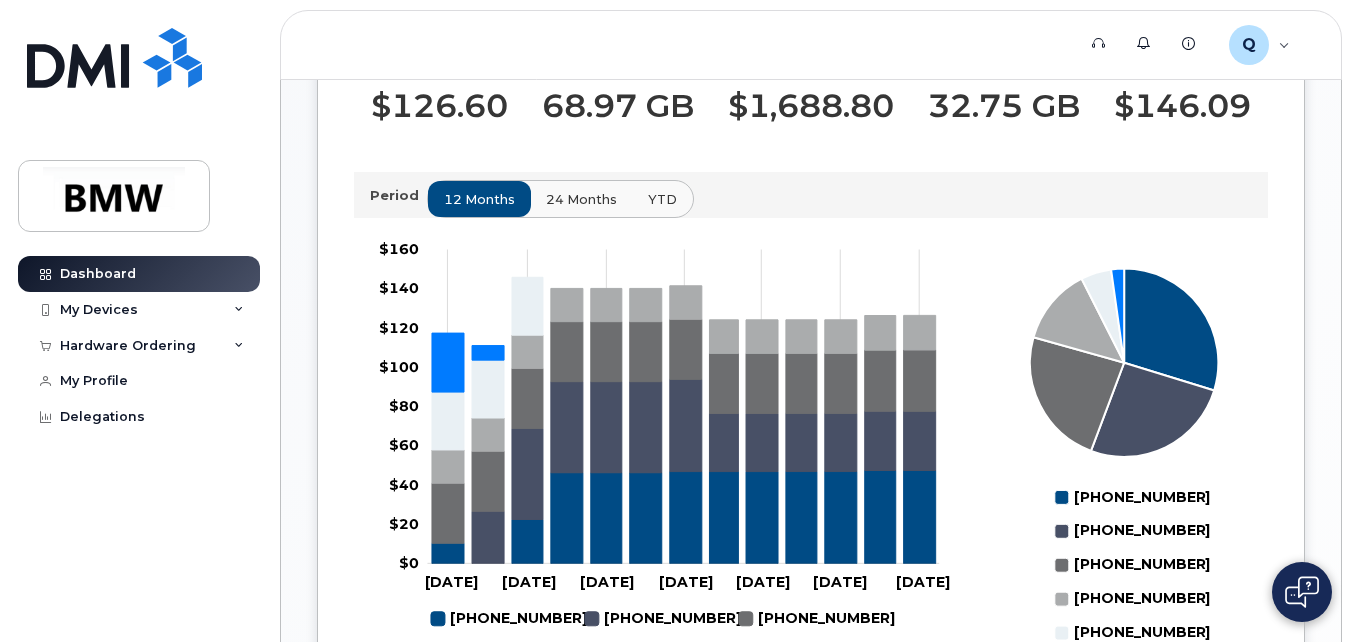 scroll, scrollTop: 670, scrollLeft: 0, axis: vertical 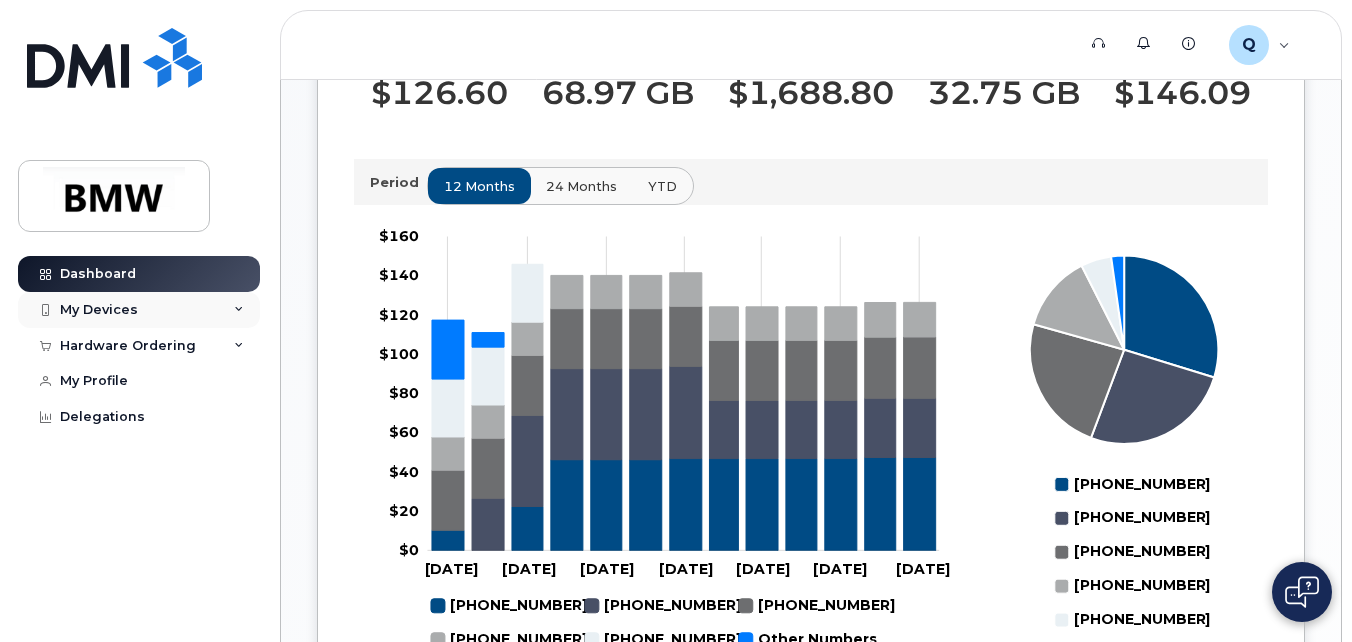 click on "My Devices" 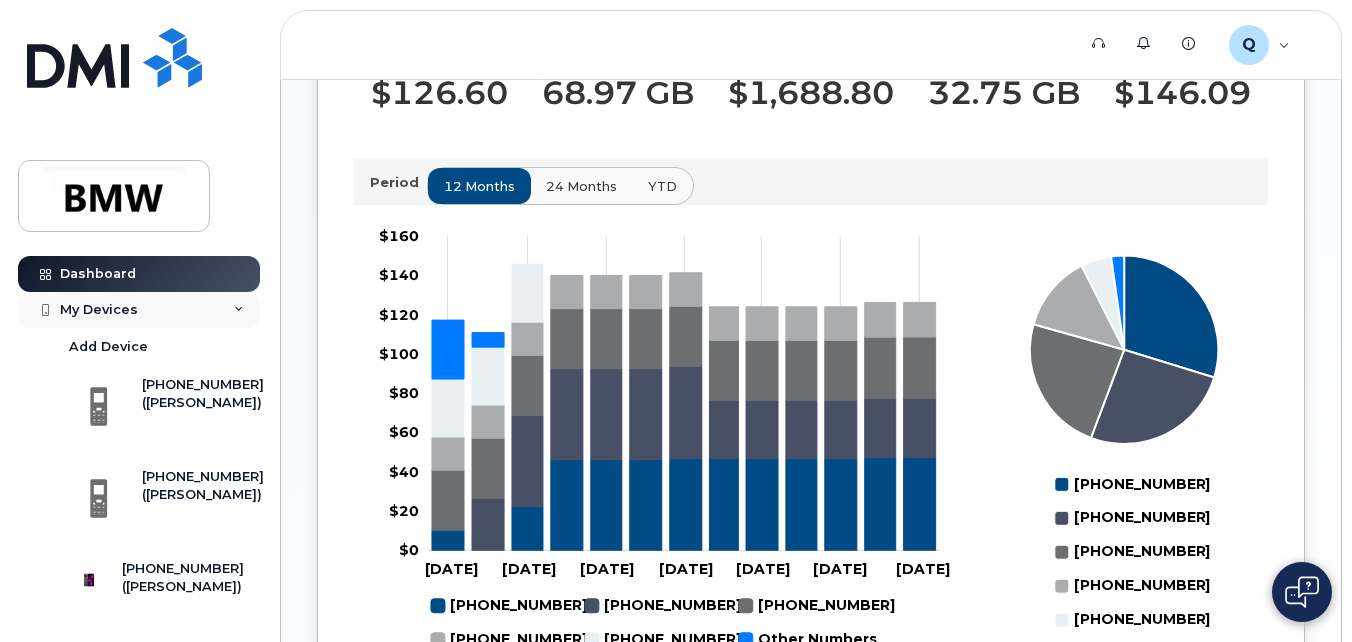 click 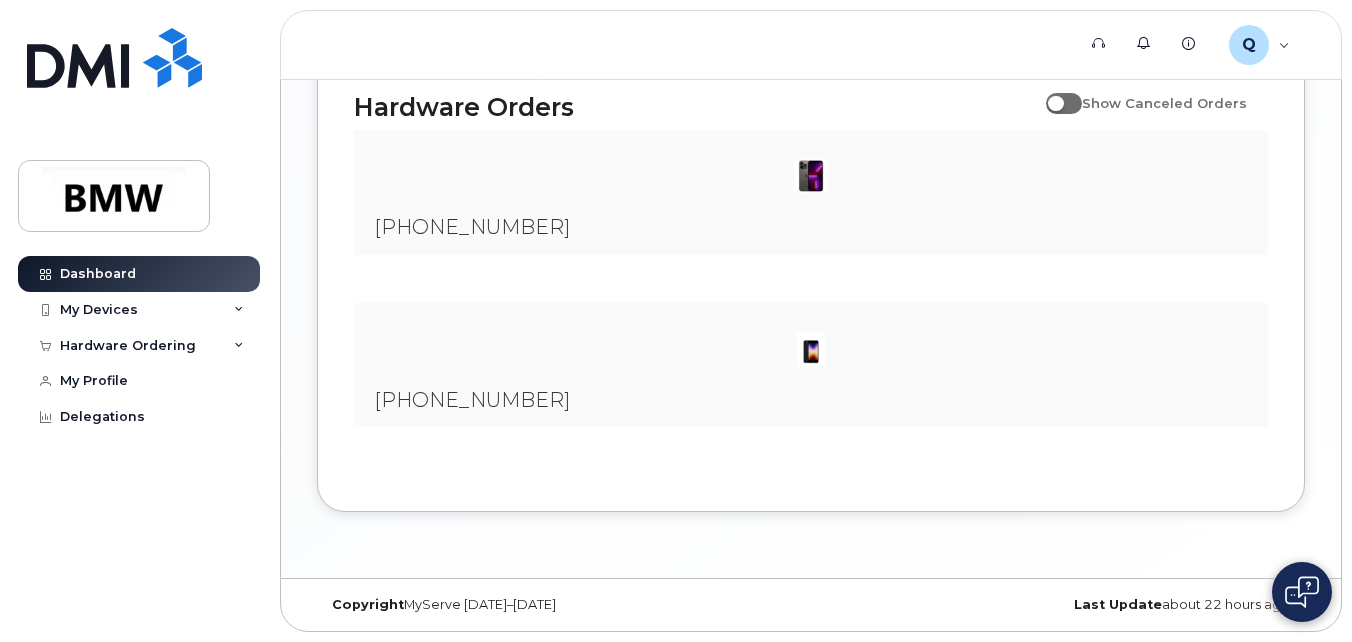 scroll, scrollTop: 1377, scrollLeft: 0, axis: vertical 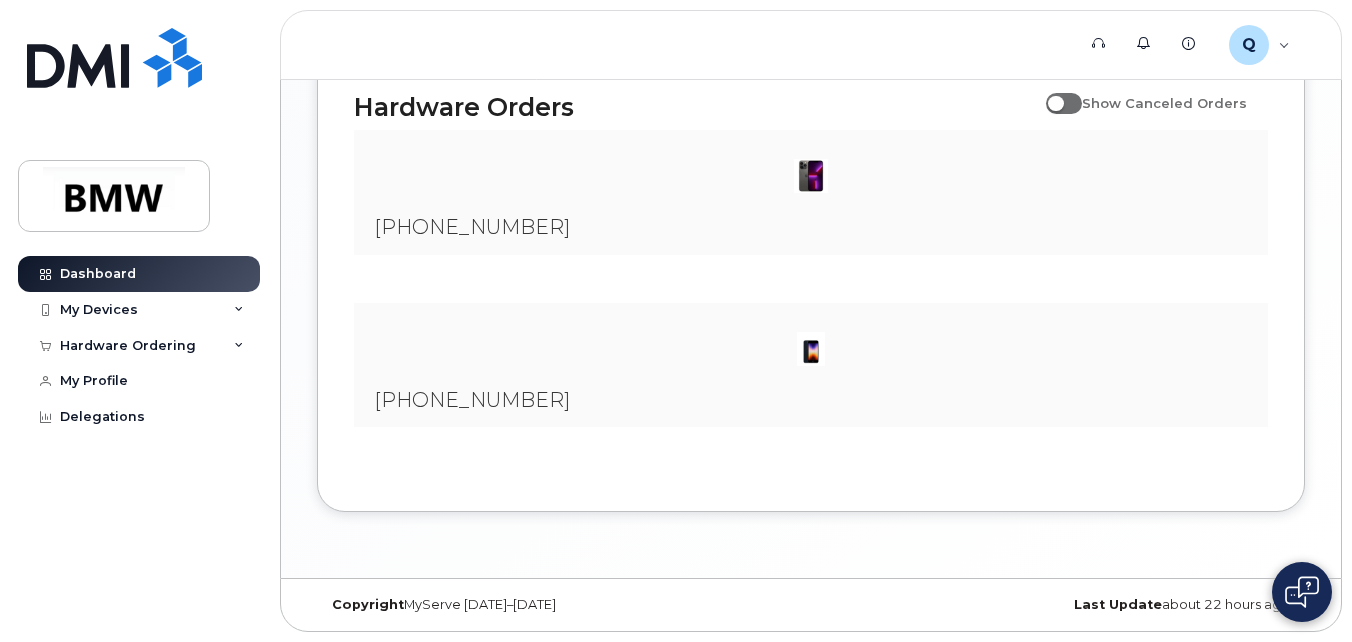 click 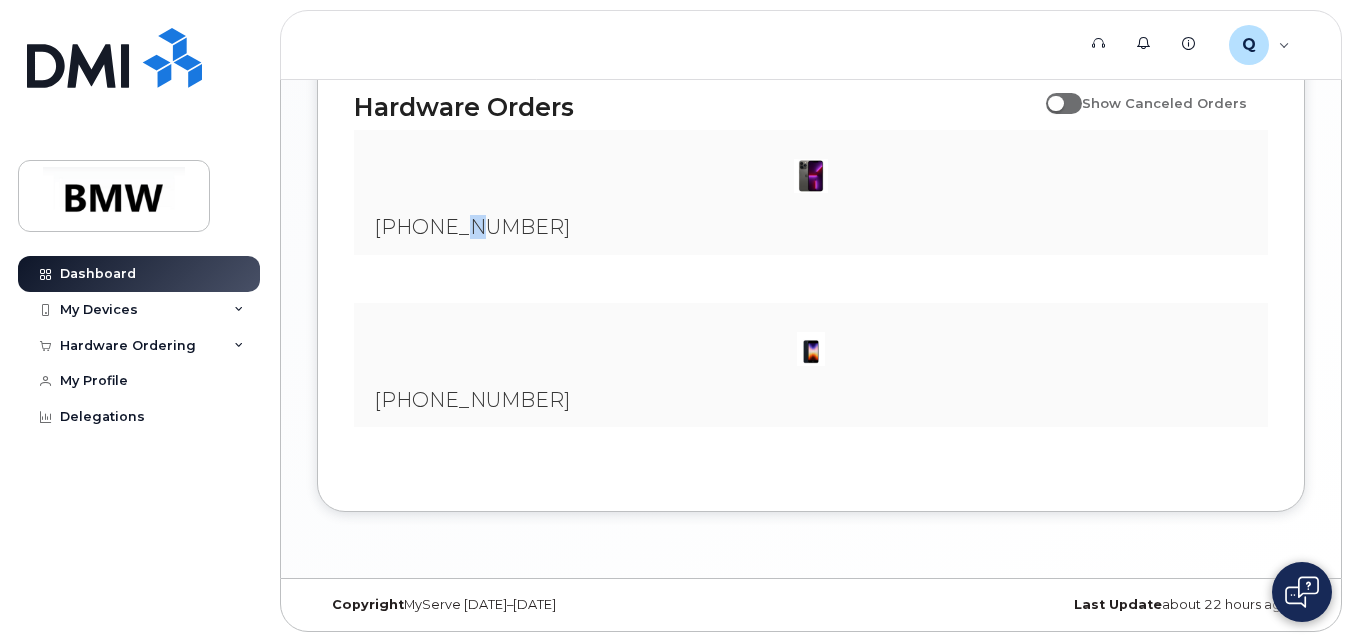 click on "[PHONE_NUMBER]" 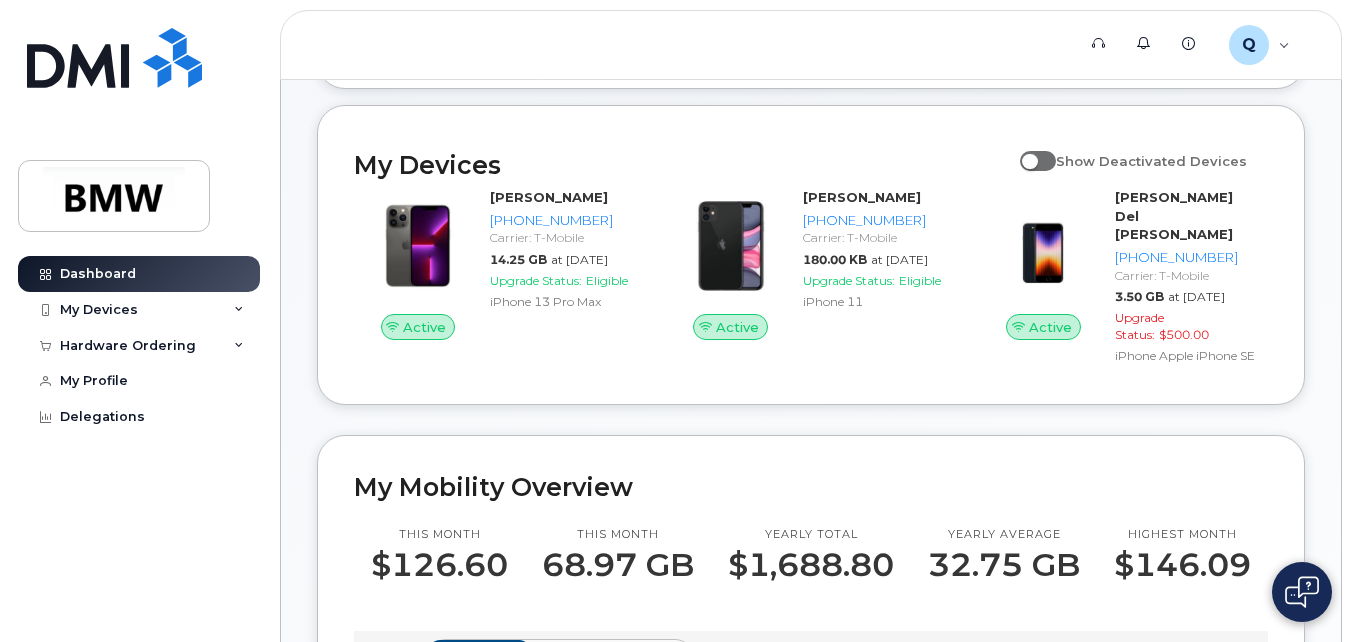 scroll, scrollTop: 200, scrollLeft: 0, axis: vertical 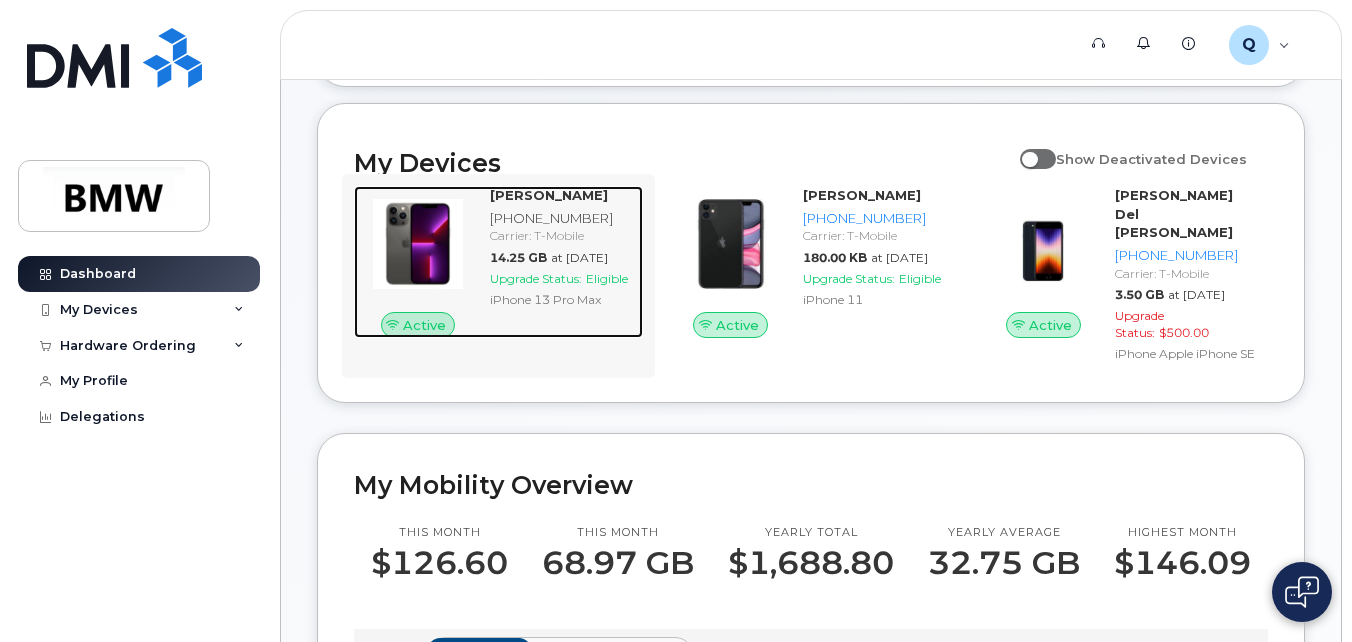 click on "Carrier: T-Mobile" 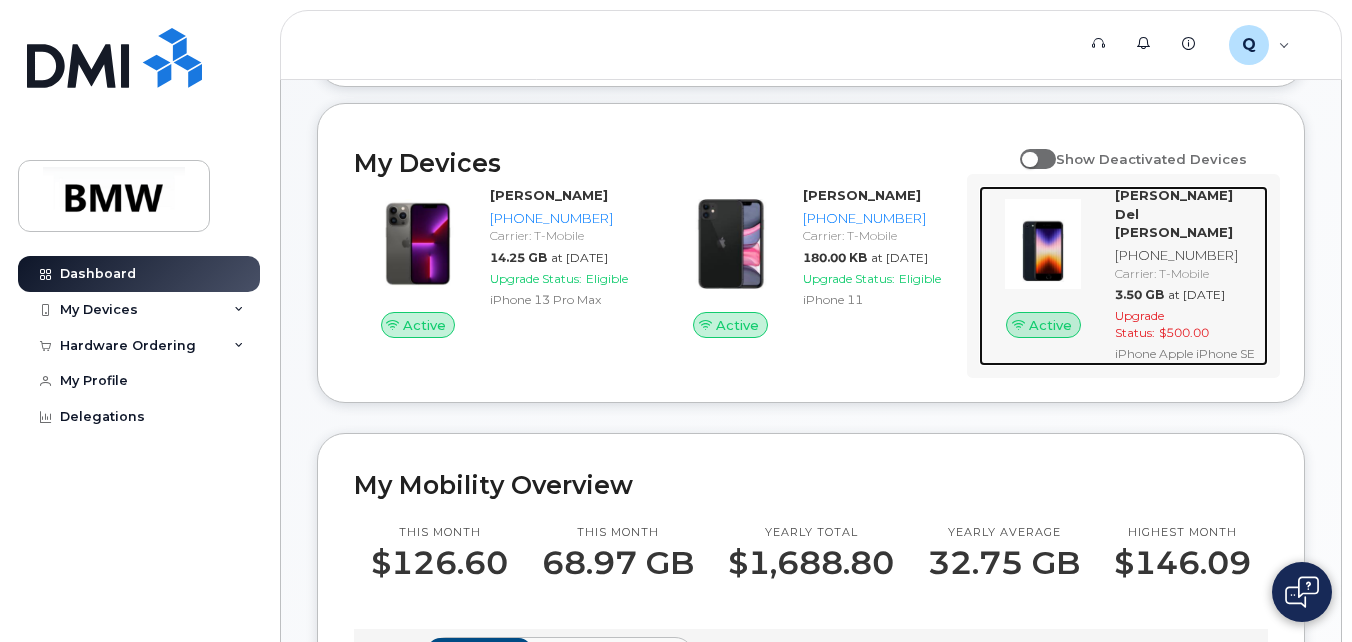 click on "[PERSON_NAME] Del [PERSON_NAME]" 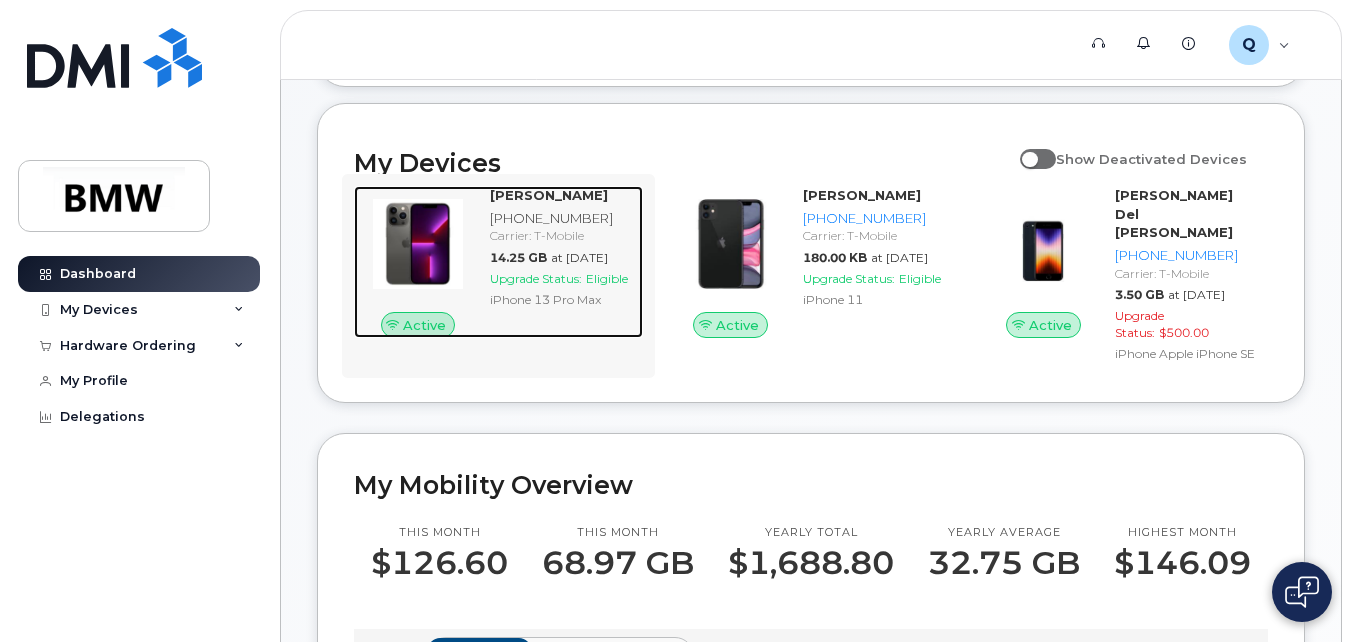 click on "[PHONE_NUMBER]" 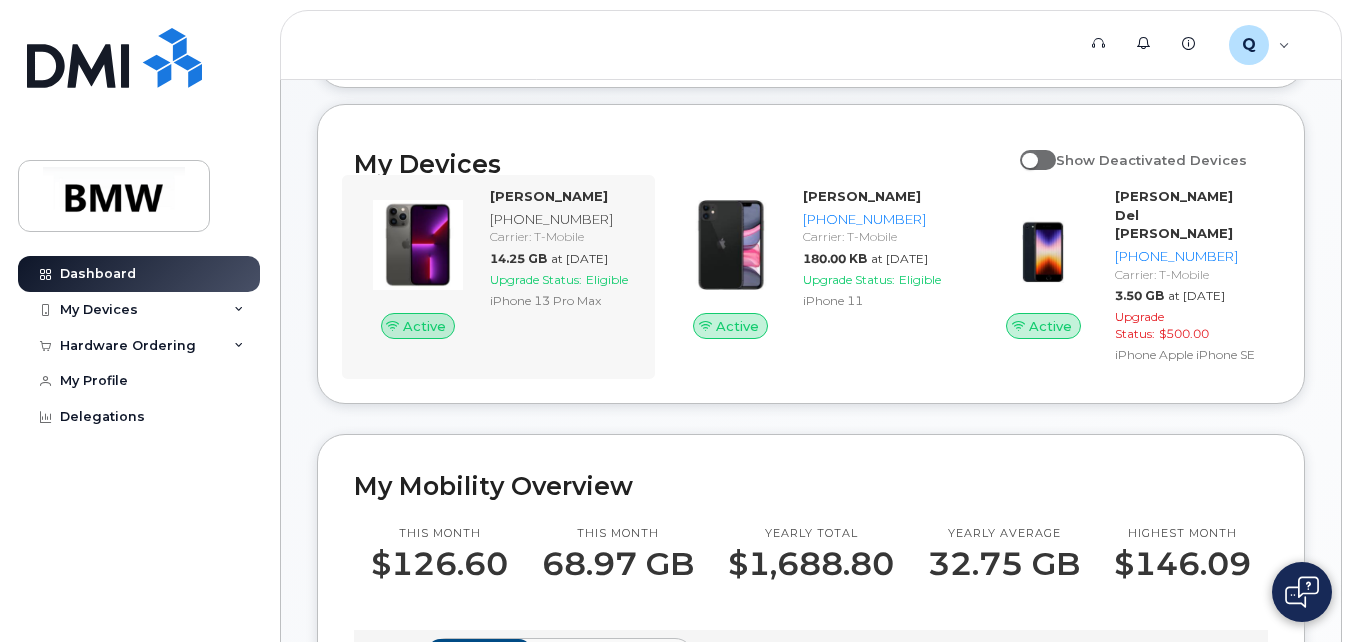 scroll, scrollTop: 200, scrollLeft: 0, axis: vertical 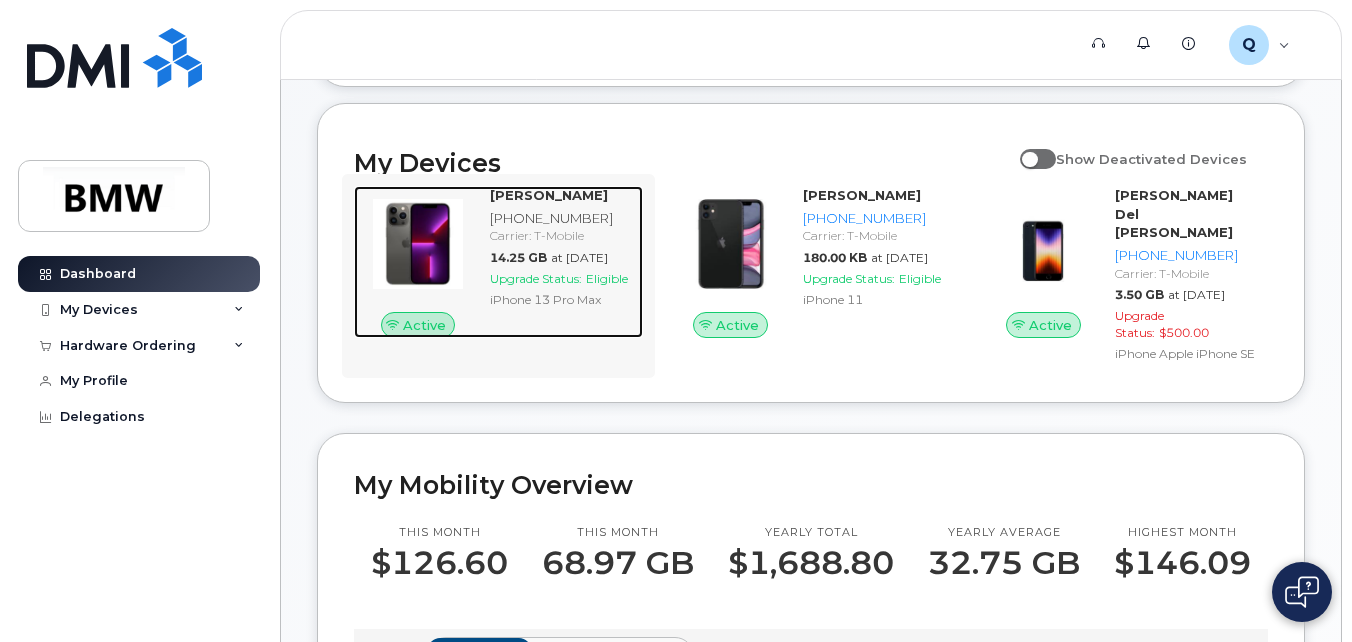 click 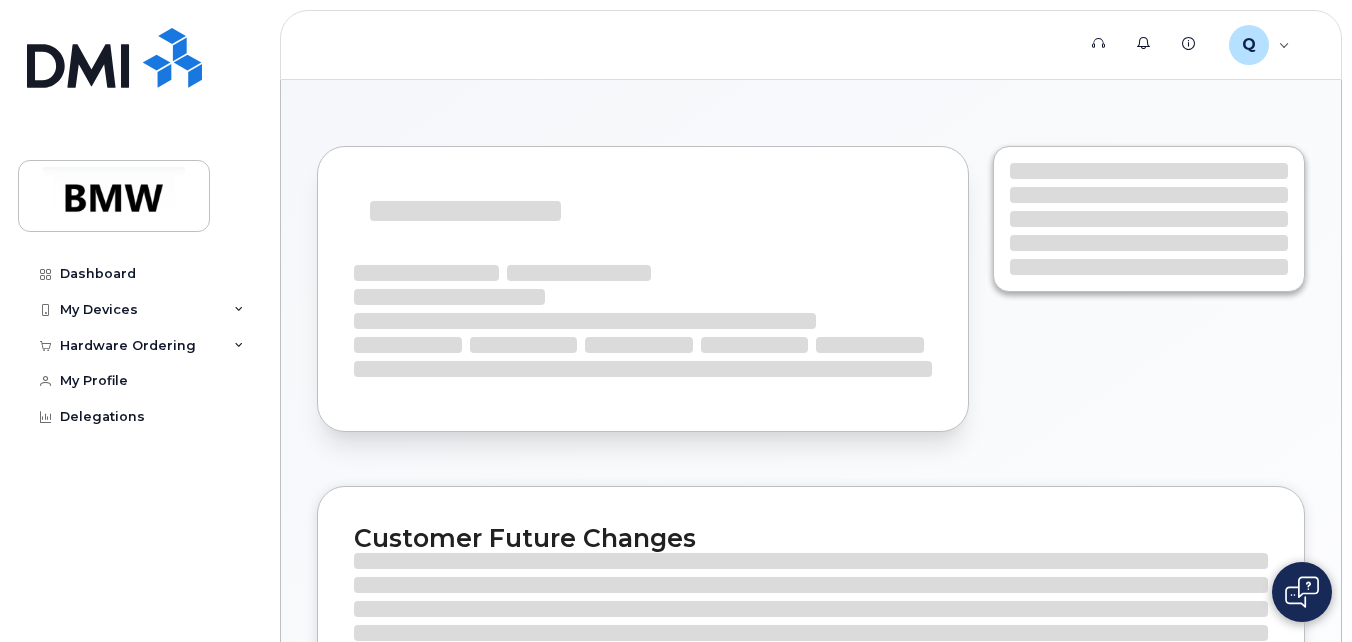 scroll, scrollTop: 0, scrollLeft: 0, axis: both 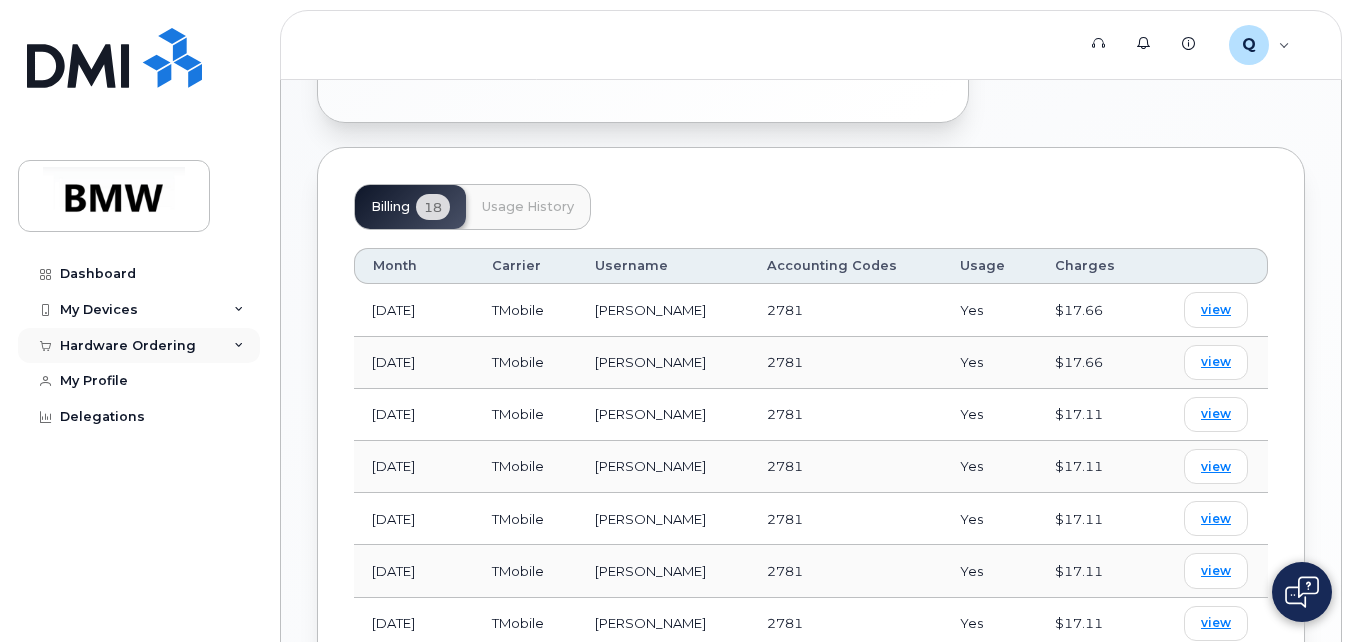 click on "Hardware Ordering" 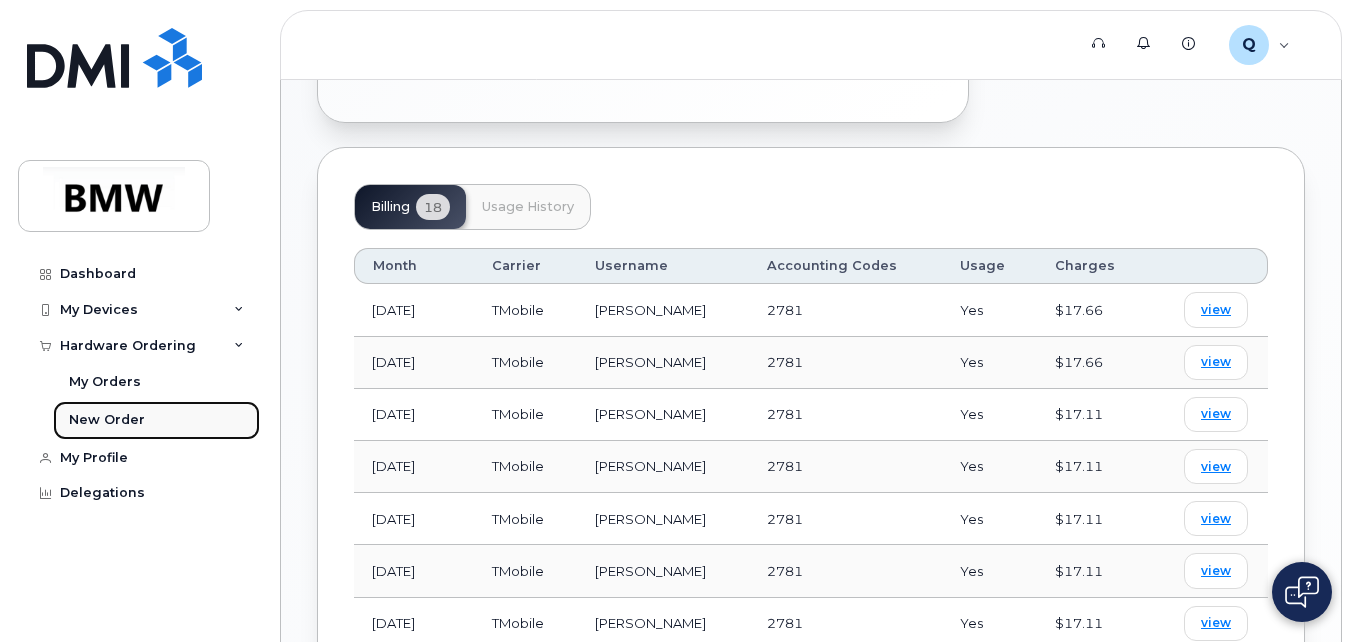 click on "New Order" 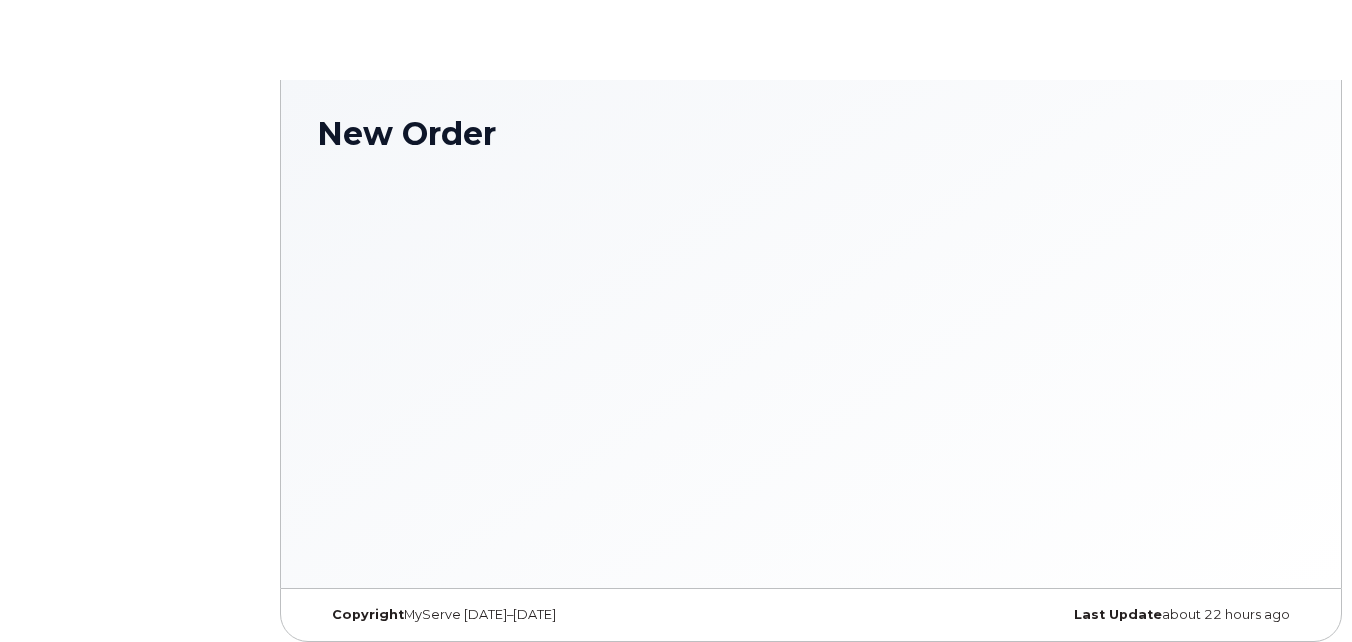 scroll, scrollTop: 0, scrollLeft: 0, axis: both 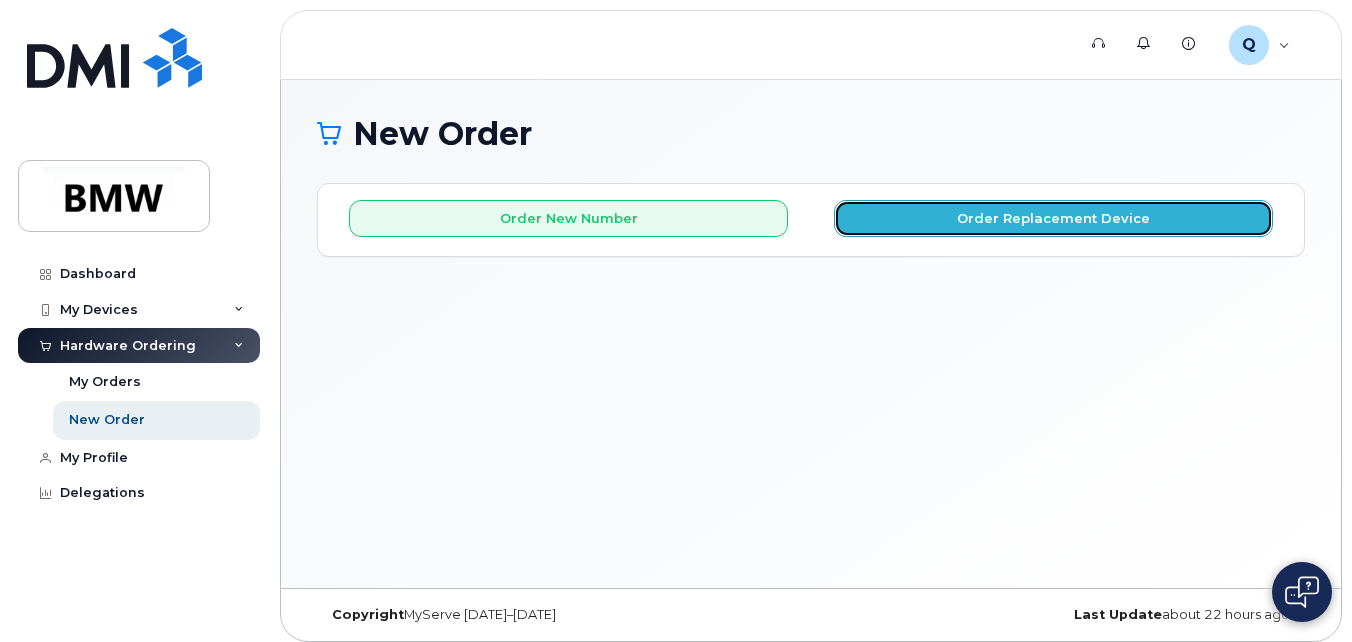 click on "Order Replacement Device" 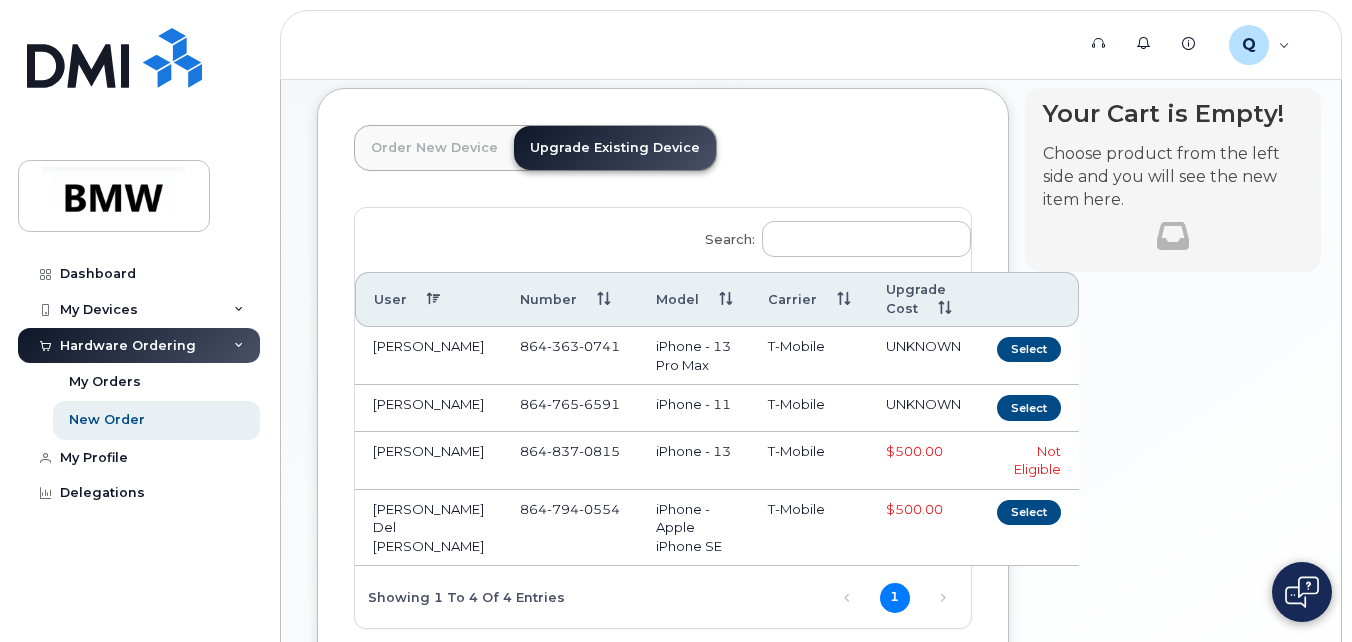 scroll, scrollTop: 200, scrollLeft: 0, axis: vertical 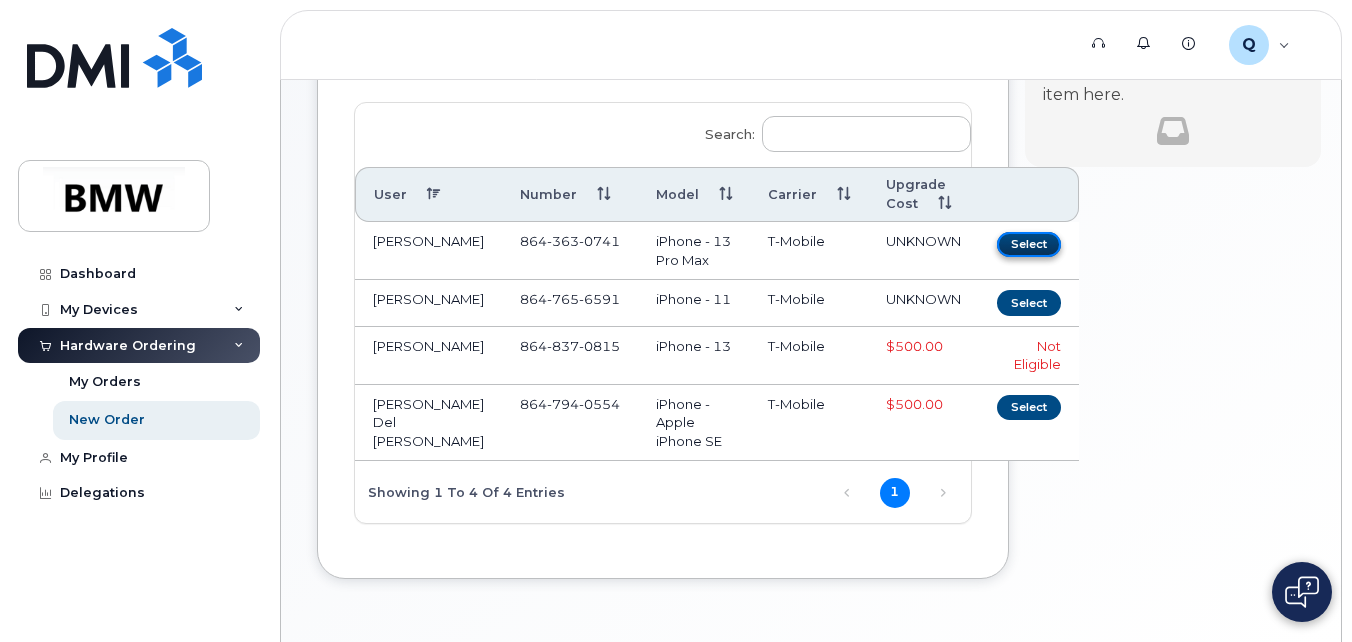 click on "Select" 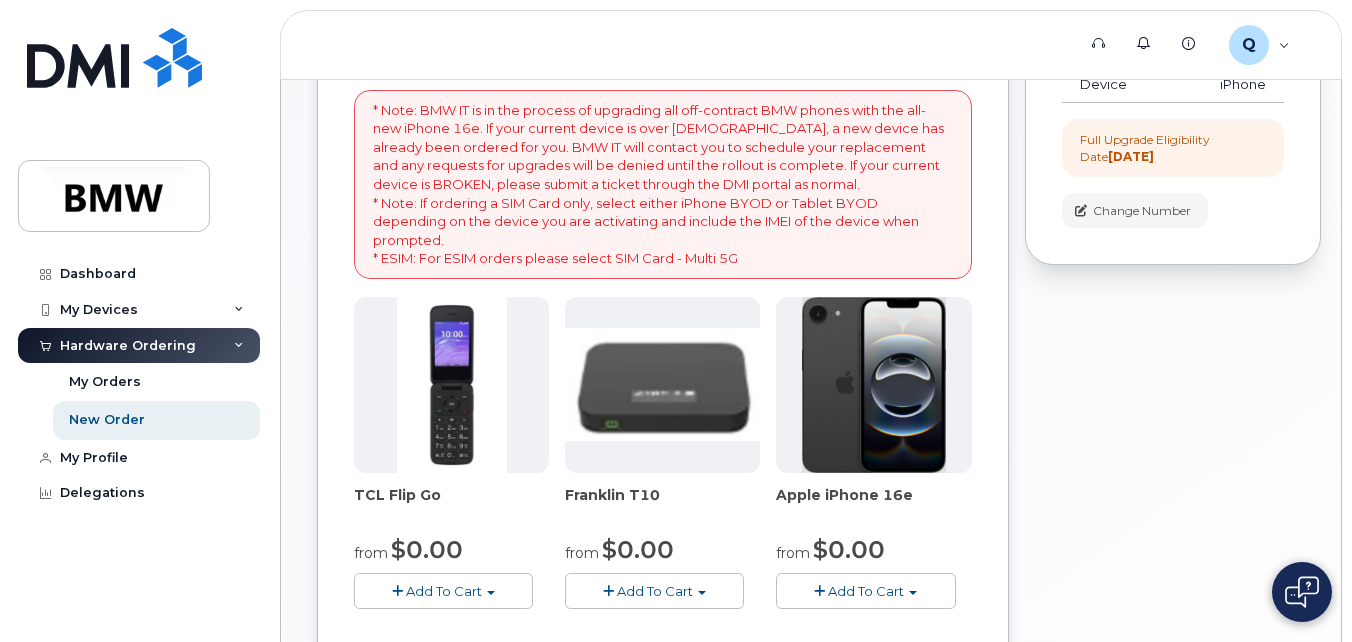 scroll, scrollTop: 300, scrollLeft: 0, axis: vertical 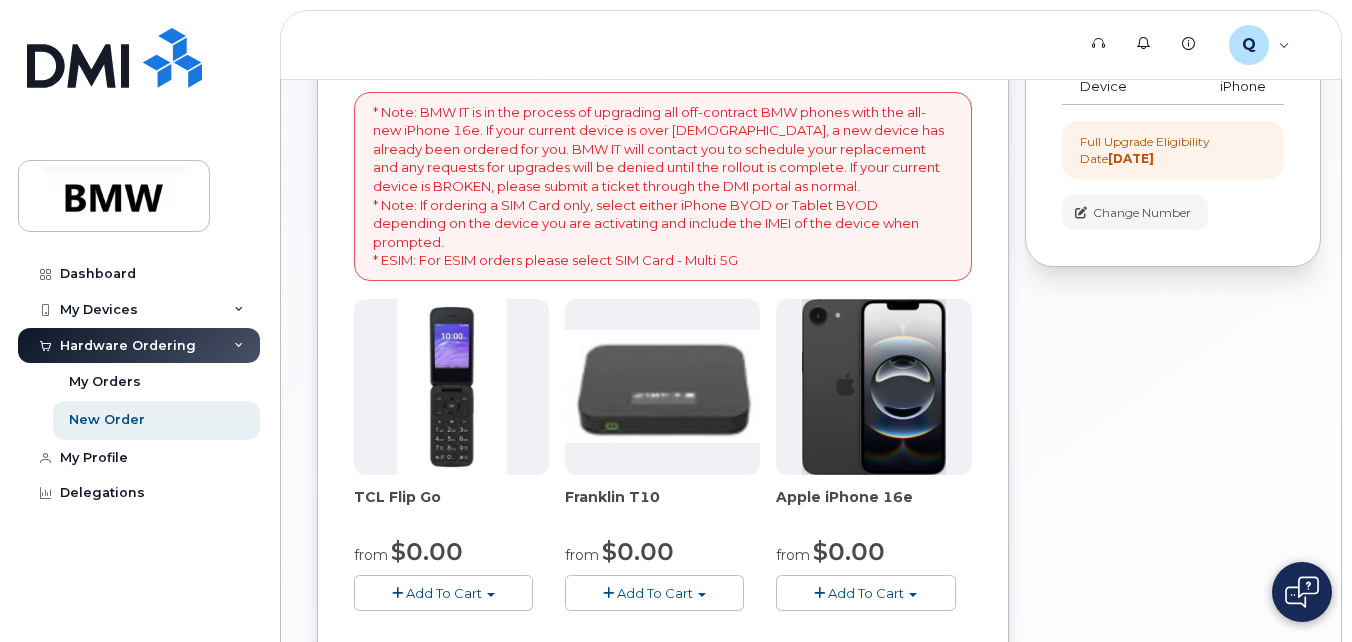 click 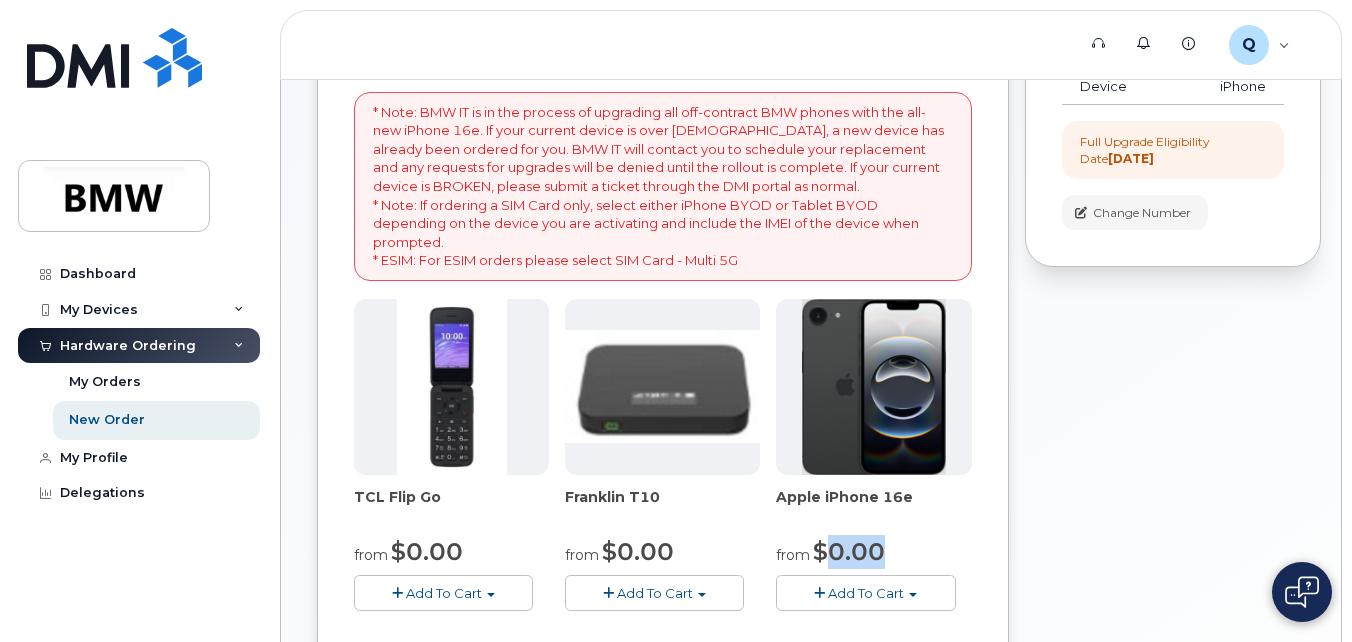 click on "$0.00" 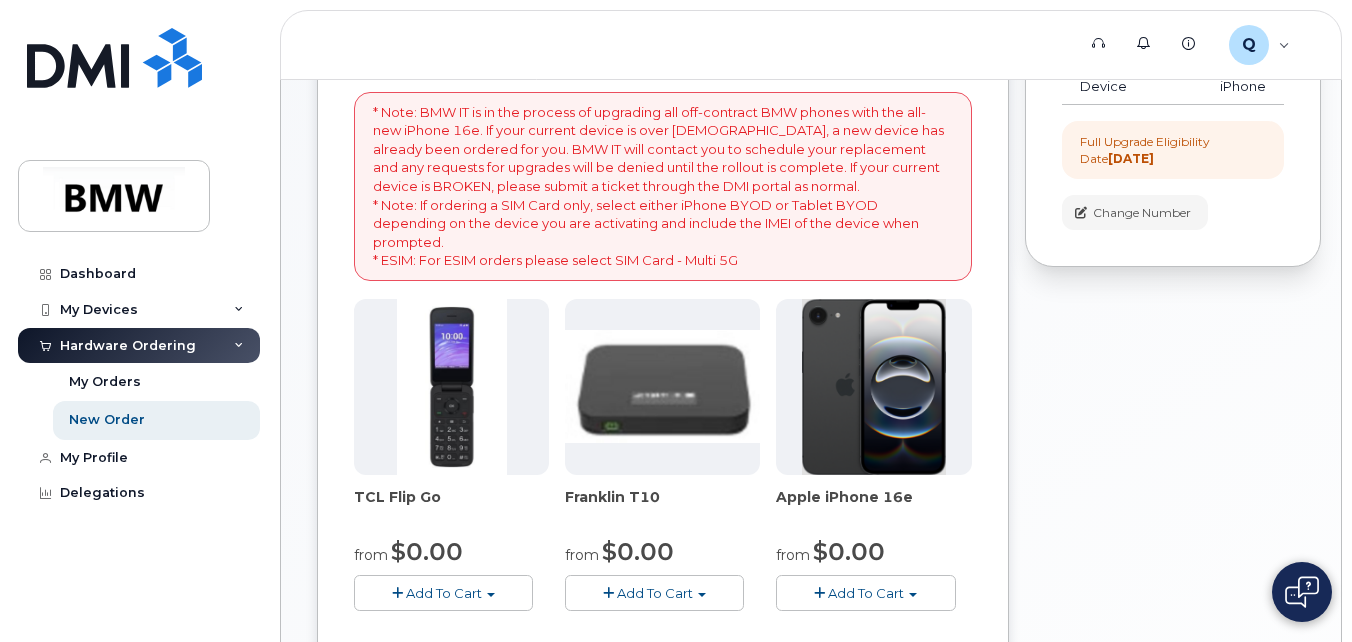 click on "Order New Device
Upgrade Existing Device
Order new device and new line
Order new device for existing or suspended line
Order Accessory
Carrier
Bell
T-Mobile
Bell
T-Mobile
Device Make
All
Cell Phone
iPhone
Modem
All
Cell Phone
iPhone
Modem
* Note: BMW IT is in the process of upgrading all off-contract BMW phones with the all-new iPhone 16e. If your current device is over [DEMOGRAPHIC_DATA], a new device has already been ordered for you.  BMW IT will contact you to schedule your replacement and any requests for upgrades will be denied until the rollout is complete.  If your current device is BROKEN, please submit a ticket through the DMI portal as normal.
* ESIM: For ESIM orders please select SIM Card - Multi 5G
TCL Flip Go
from
$0.00" 